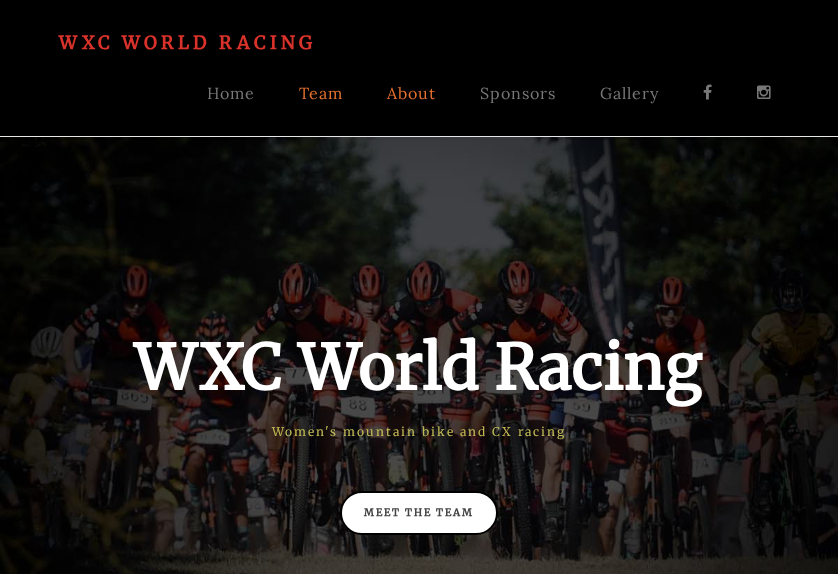 scroll, scrollTop: 0, scrollLeft: 0, axis: both 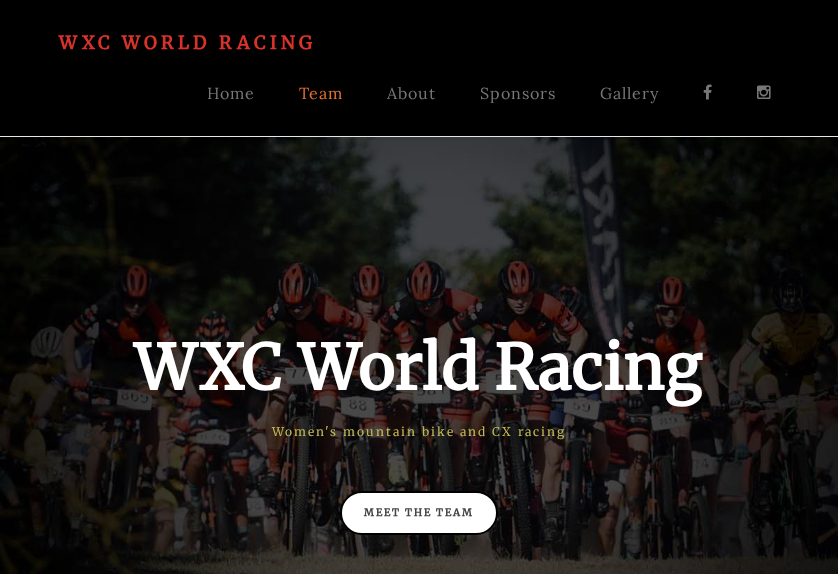 click on "Home
Team
About
Sponsors
Gallery" at bounding box center (419, 68) 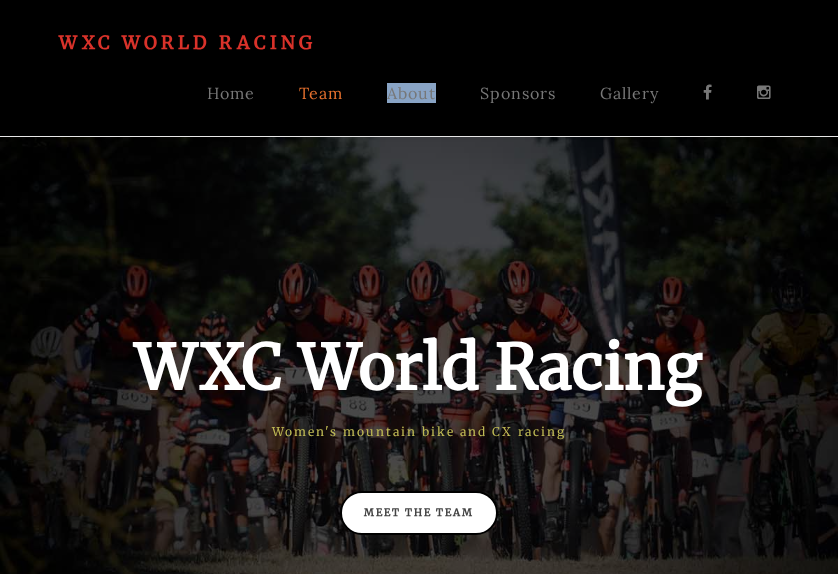 click on "Home
Team
About
Sponsors
Gallery" at bounding box center (419, 68) 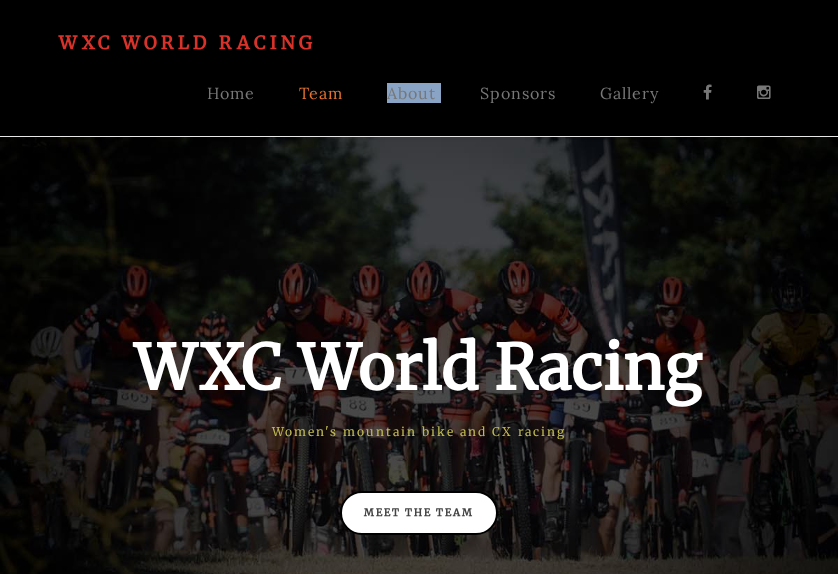 drag, startPoint x: 419, startPoint y: 53, endPoint x: 441, endPoint y: 38, distance: 26.627054 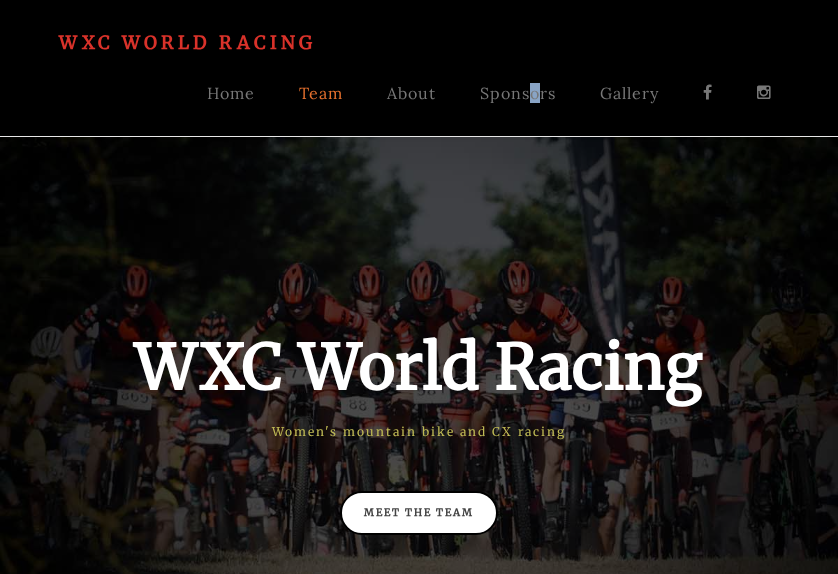 click on "Home
Team
About
Sponsors
Gallery" at bounding box center (419, 68) 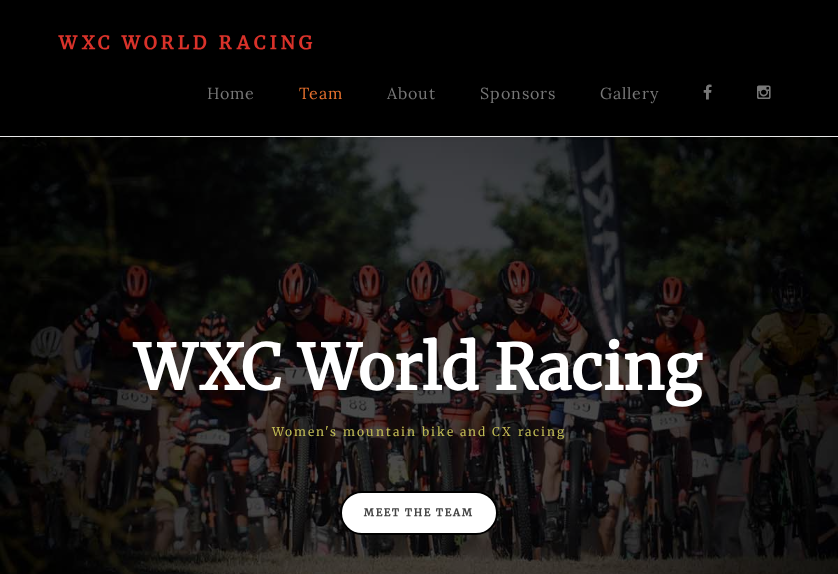 click on "Home
Team
About
Sponsors
Gallery" at bounding box center (419, 68) 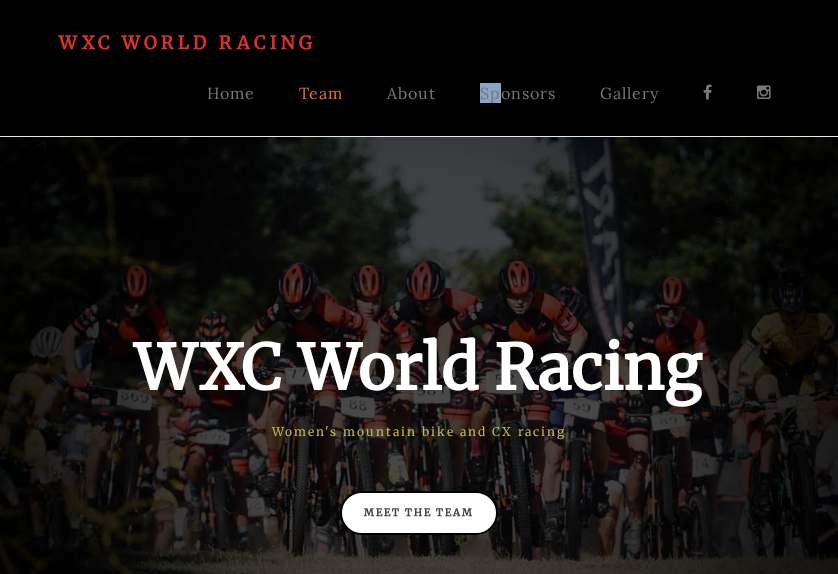 drag, startPoint x: 478, startPoint y: 39, endPoint x: 409, endPoint y: 31, distance: 69.46222 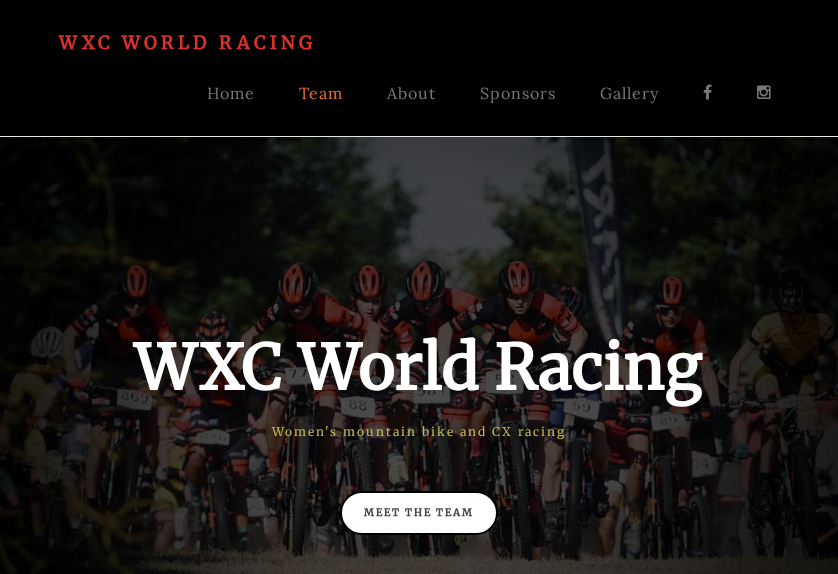 click on "Home
Team
About
Sponsors
Gallery" at bounding box center [419, 68] 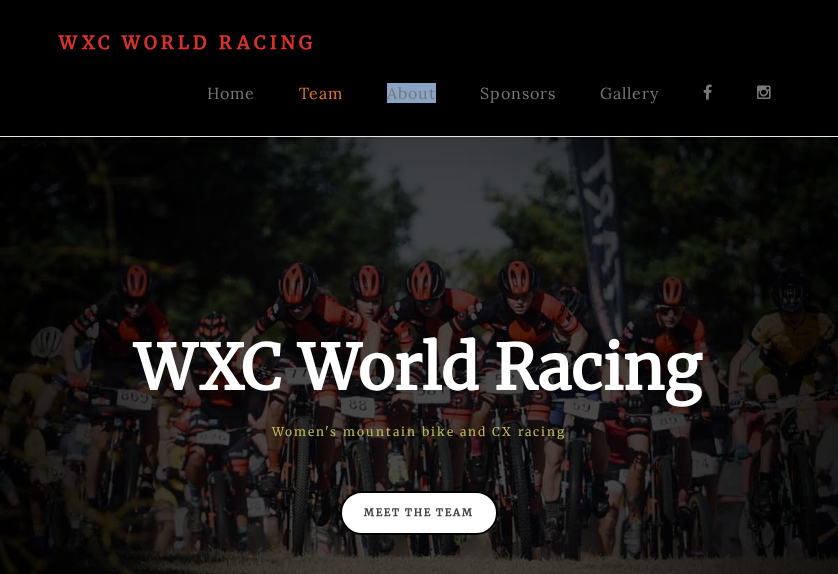 click on "Home
Team
About
Sponsors
Gallery" at bounding box center (419, 68) 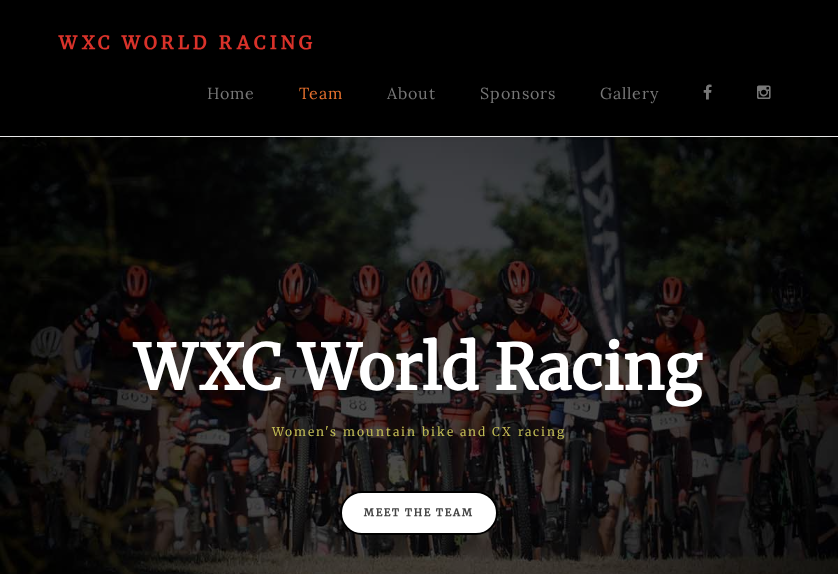 click on "Home
Team
About
Sponsors
Gallery" at bounding box center (419, 68) 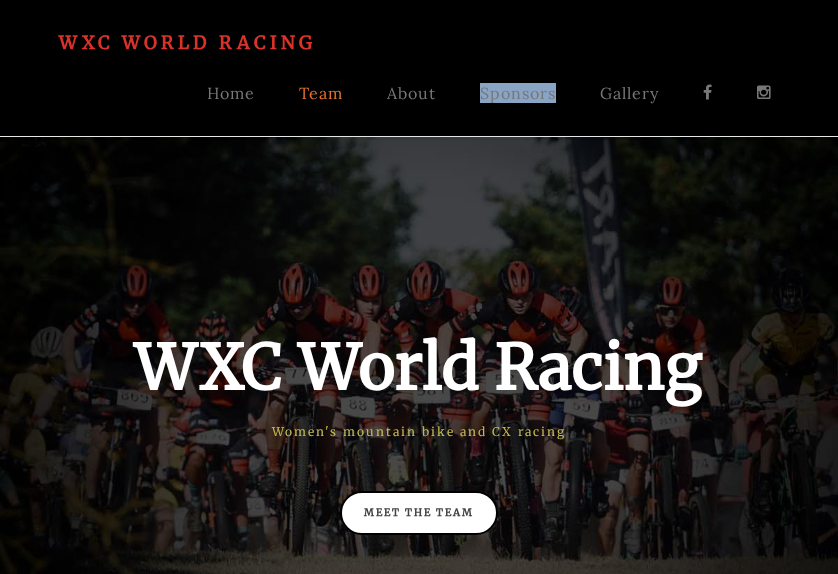 click on "Home
Team
About
Sponsors
Gallery" at bounding box center (419, 68) 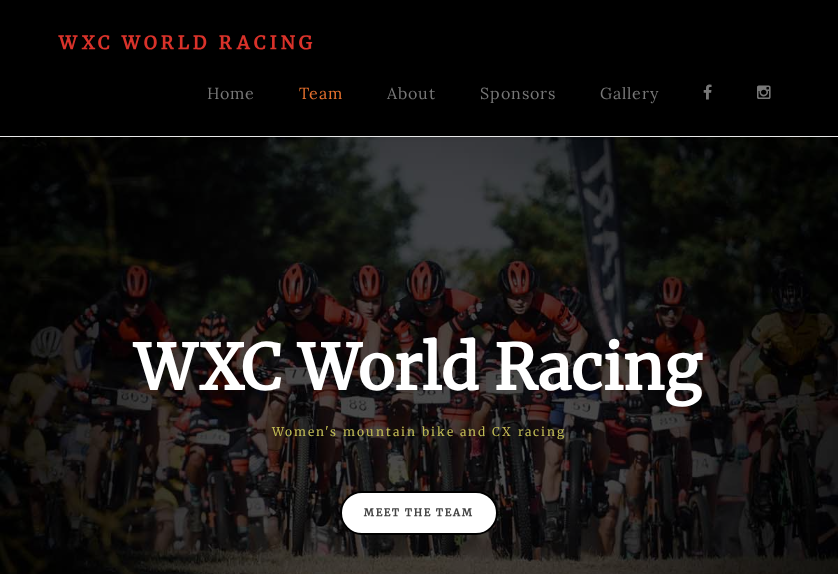 click on "WXC World Racing
Home
Team
About
Sponsors
Gallery" at bounding box center [419, 68] 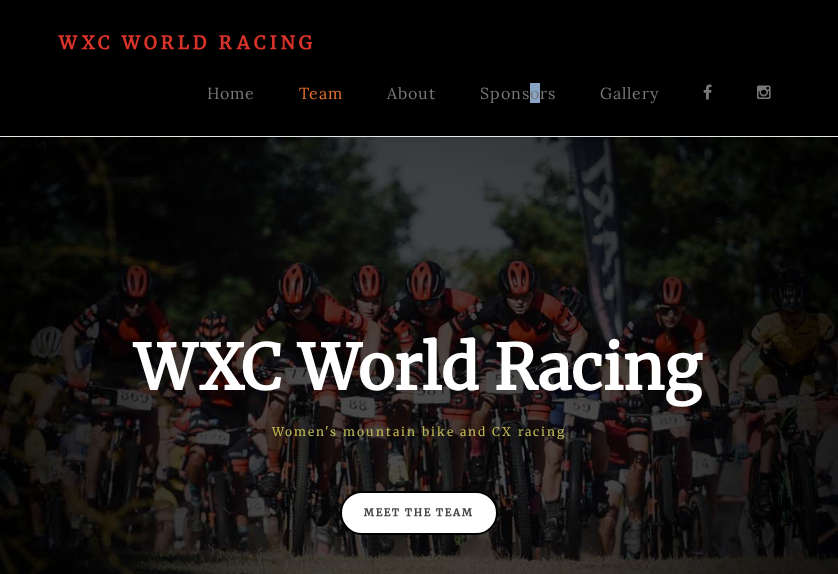 drag, startPoint x: 534, startPoint y: 32, endPoint x: 511, endPoint y: 32, distance: 23 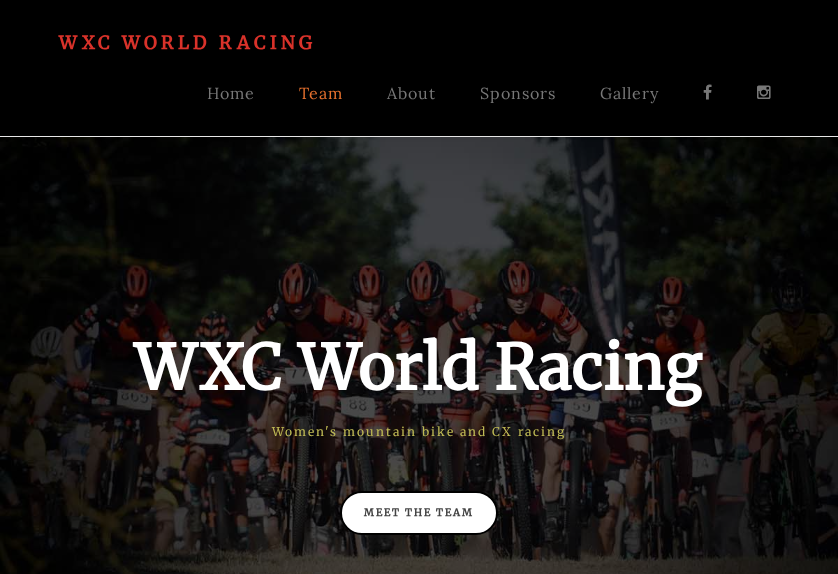 click on "Home
Team
About
Sponsors
Gallery" at bounding box center (419, 68) 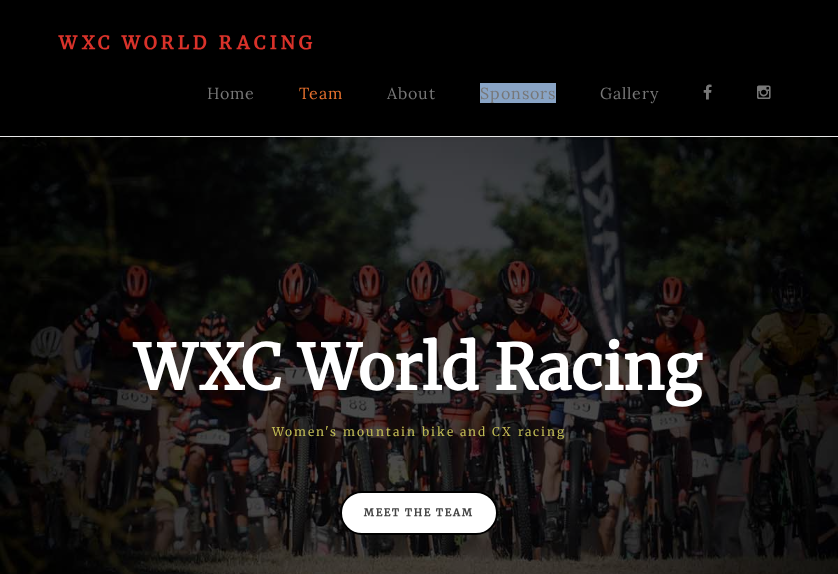 click on "Home
Team
About
Sponsors
Gallery" at bounding box center [419, 68] 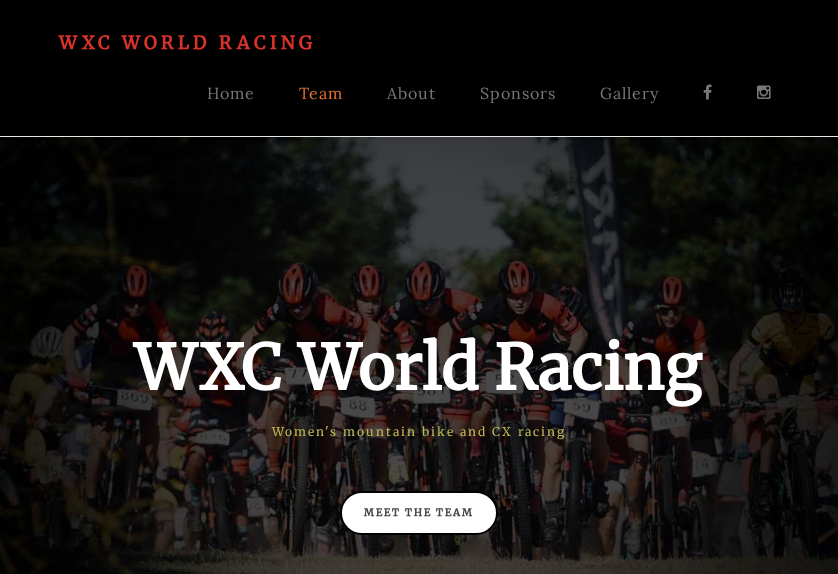 click on "Home
Team
About
Sponsors
Gallery" at bounding box center (419, 68) 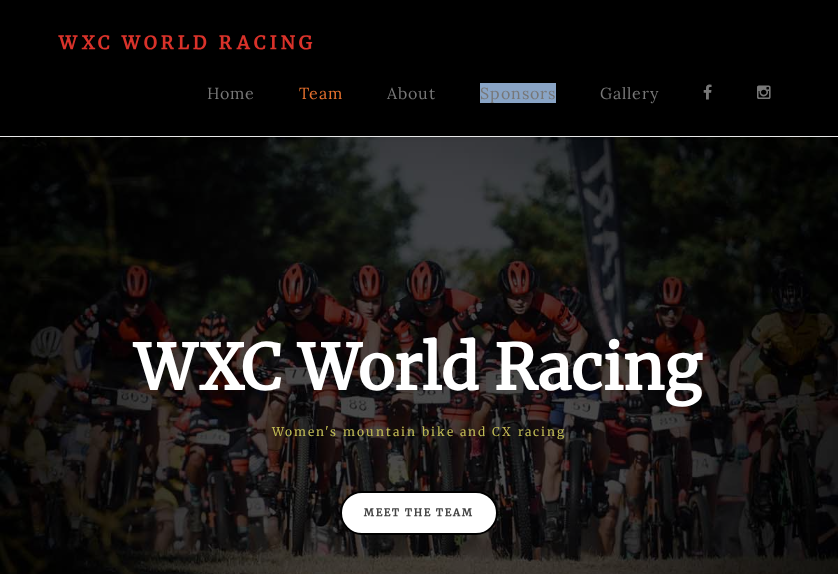 click on "Home
Team
About
Sponsors
Gallery" at bounding box center [419, 68] 